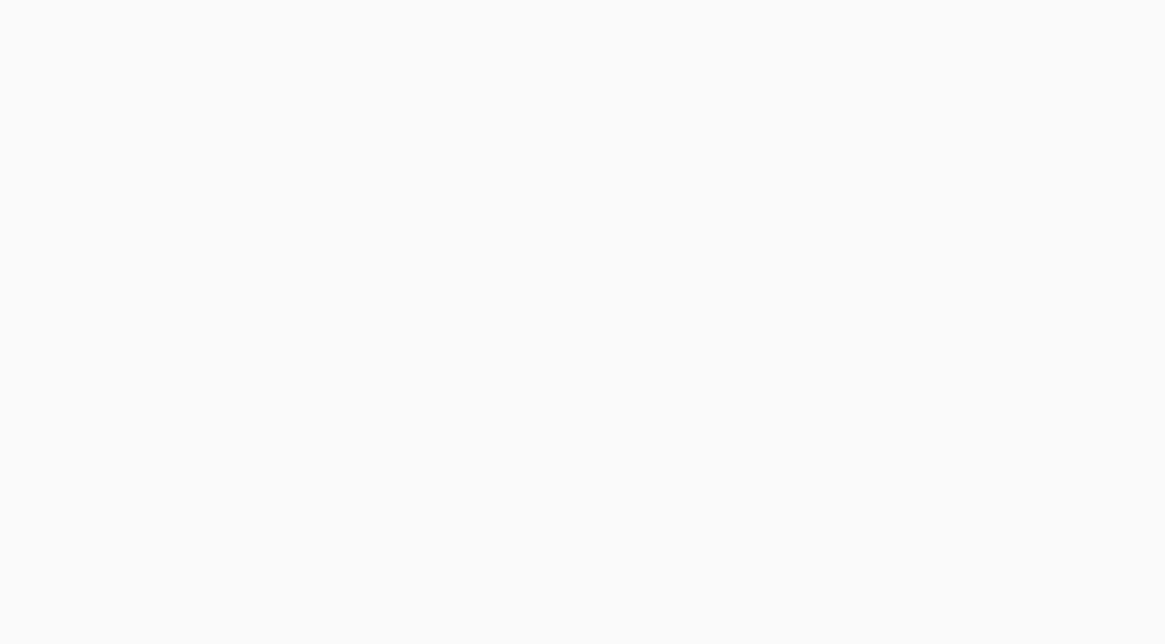 scroll, scrollTop: 0, scrollLeft: 0, axis: both 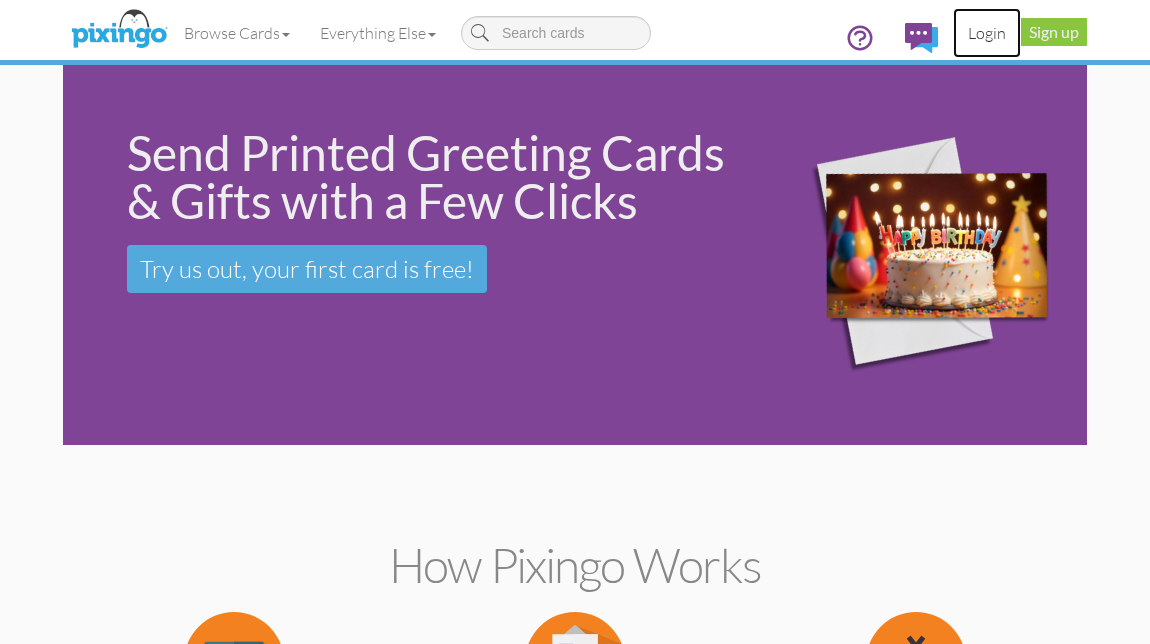 click on "Login" at bounding box center [987, 33] 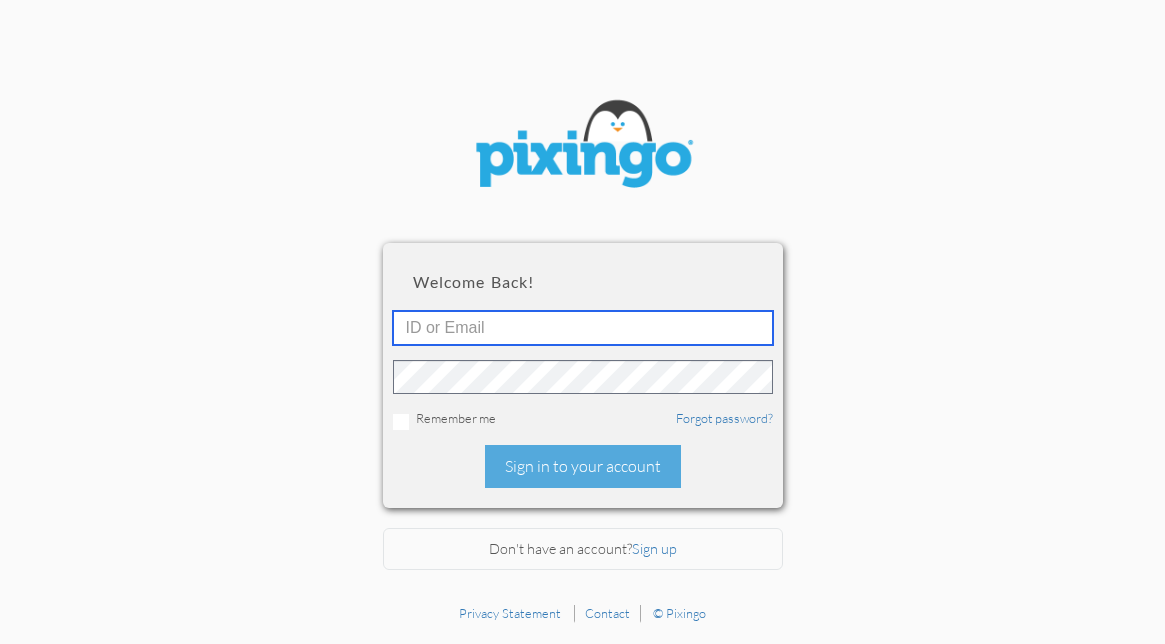 type on "5724" 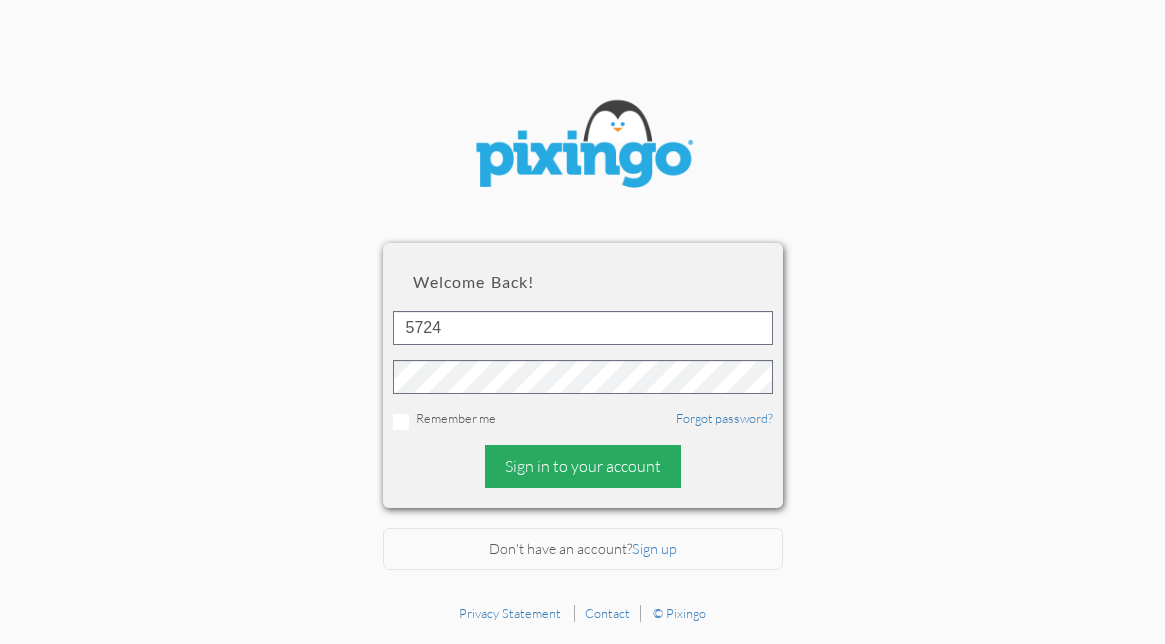 click on "Sign in to your account" at bounding box center [583, 466] 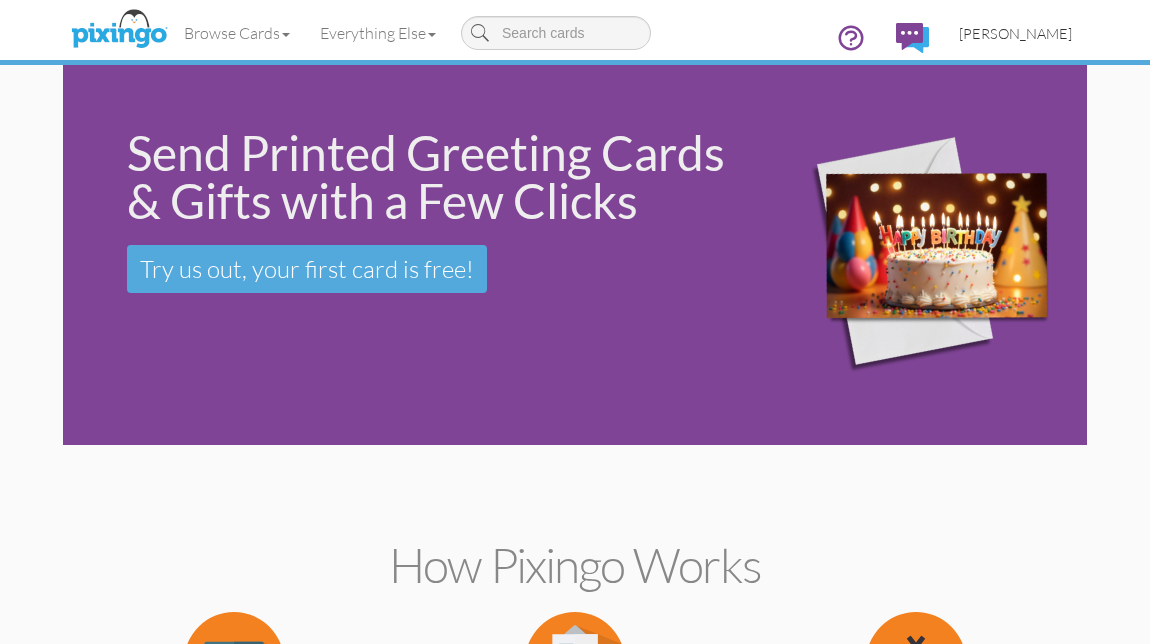 click on "[PERSON_NAME]" at bounding box center [1015, 33] 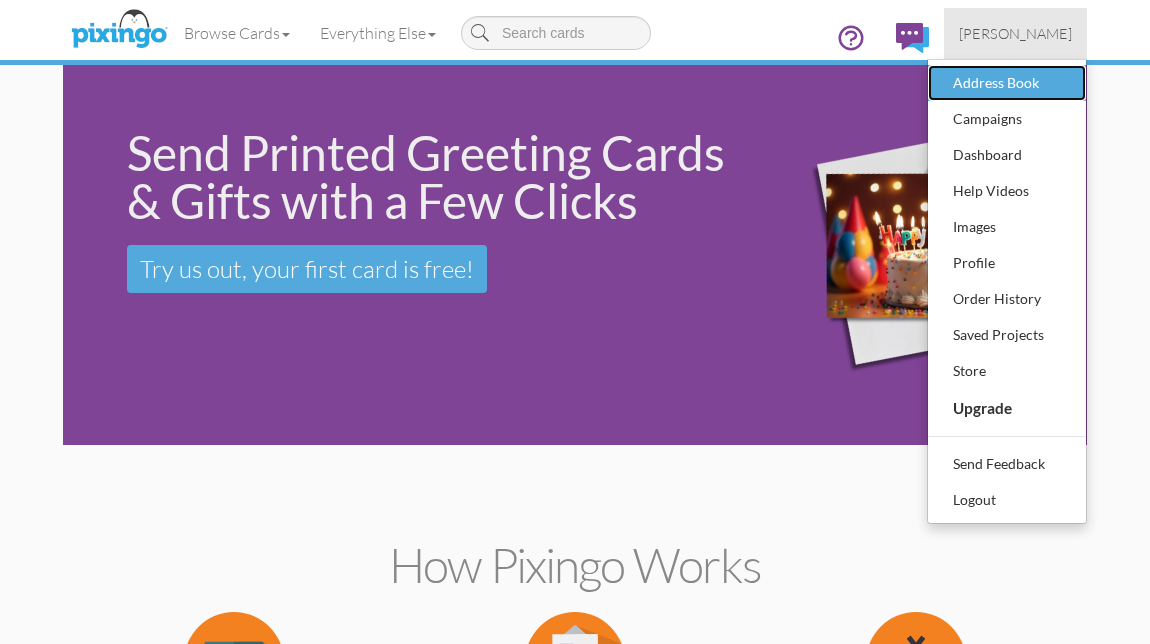 click on "Address Book" at bounding box center [1007, 83] 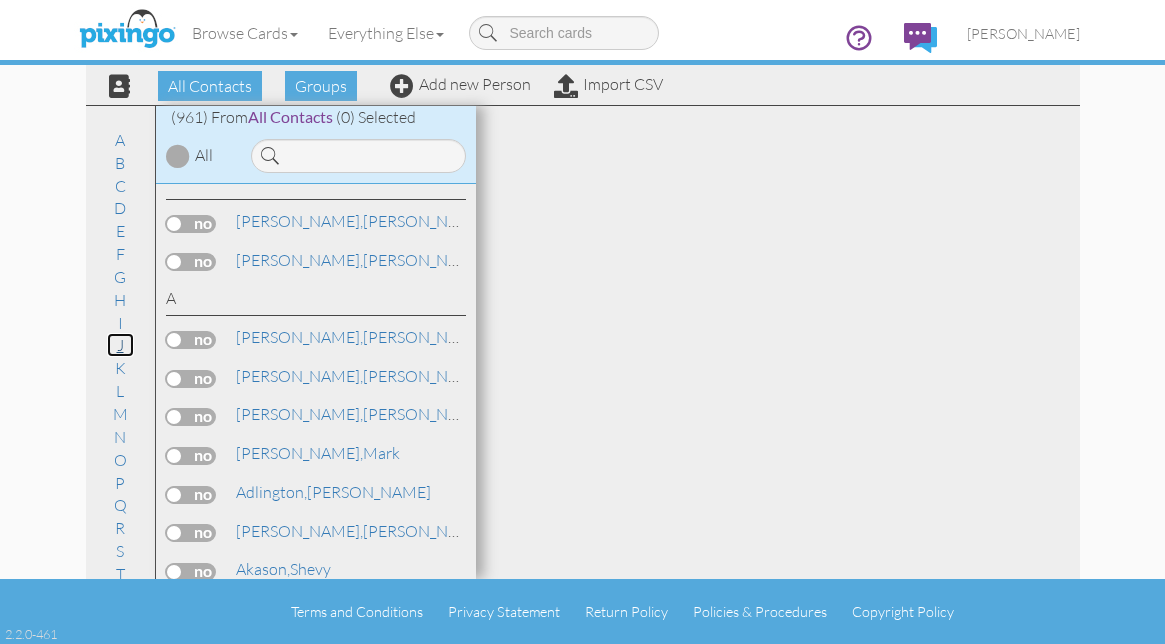 click on "J" at bounding box center (120, 345) 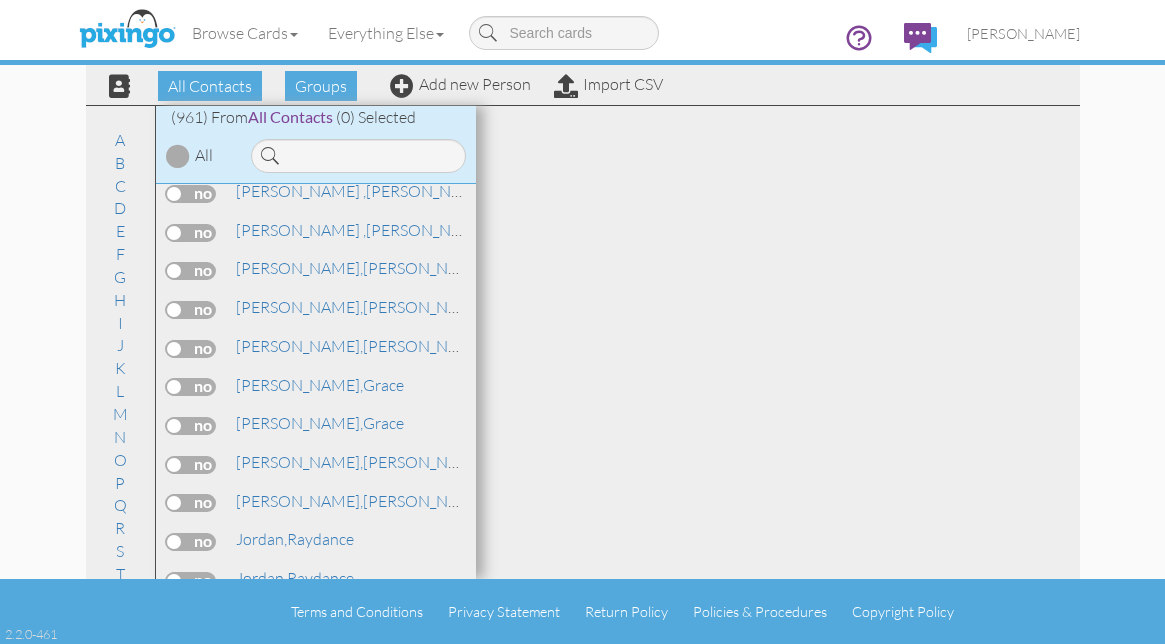 scroll, scrollTop: 15229, scrollLeft: 0, axis: vertical 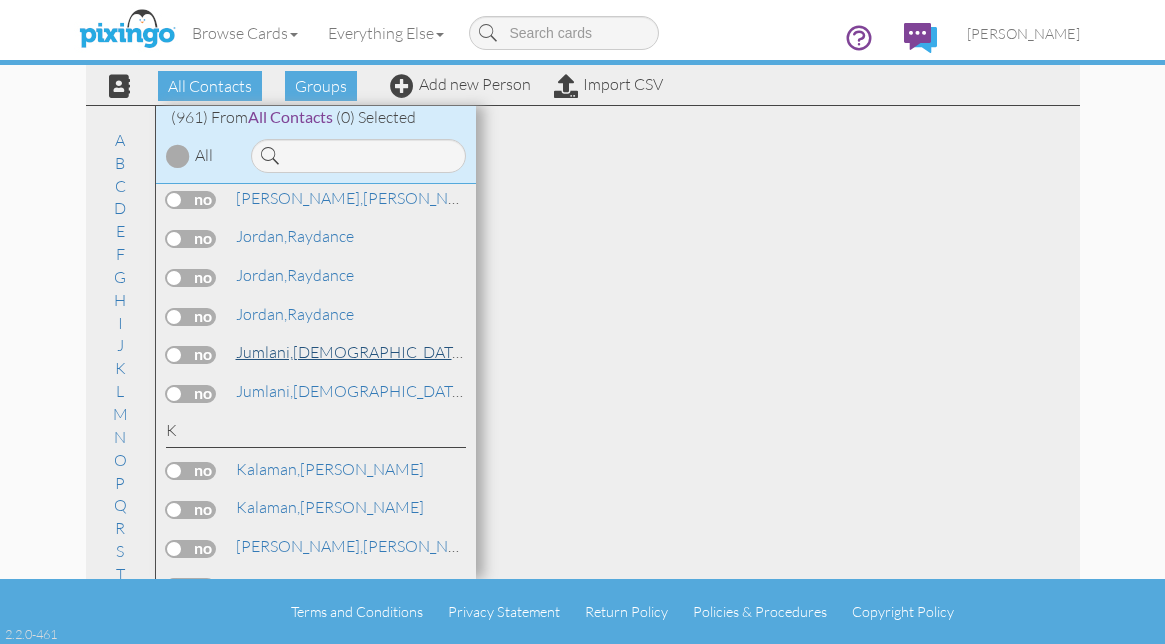 click on "Jumlani," at bounding box center [264, 352] 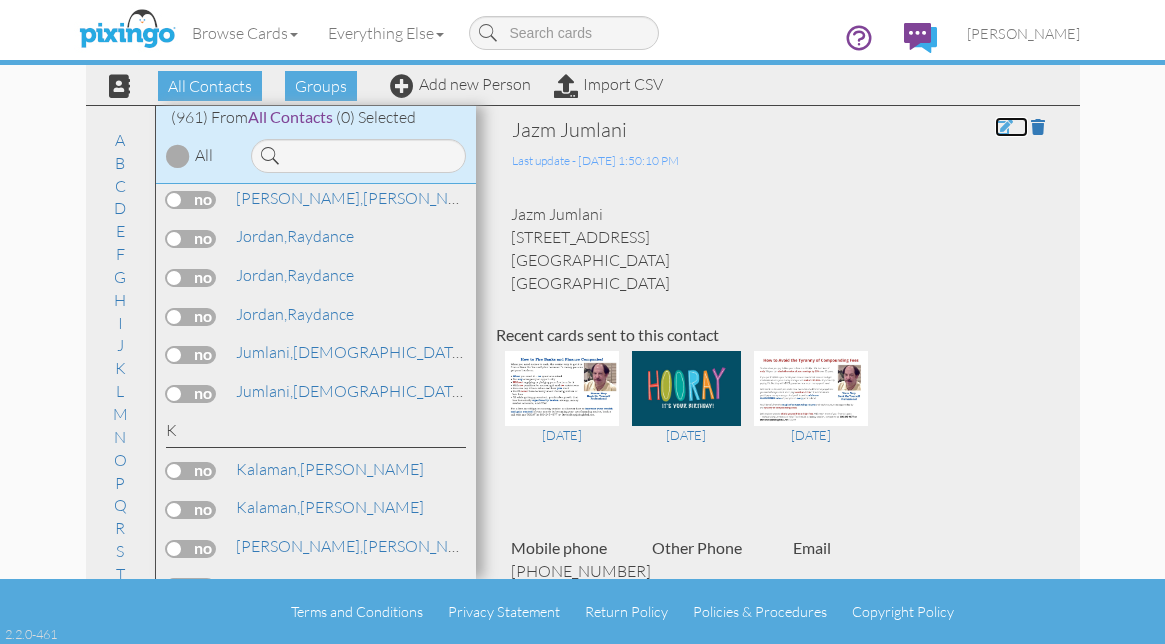 click at bounding box center (1004, 127) 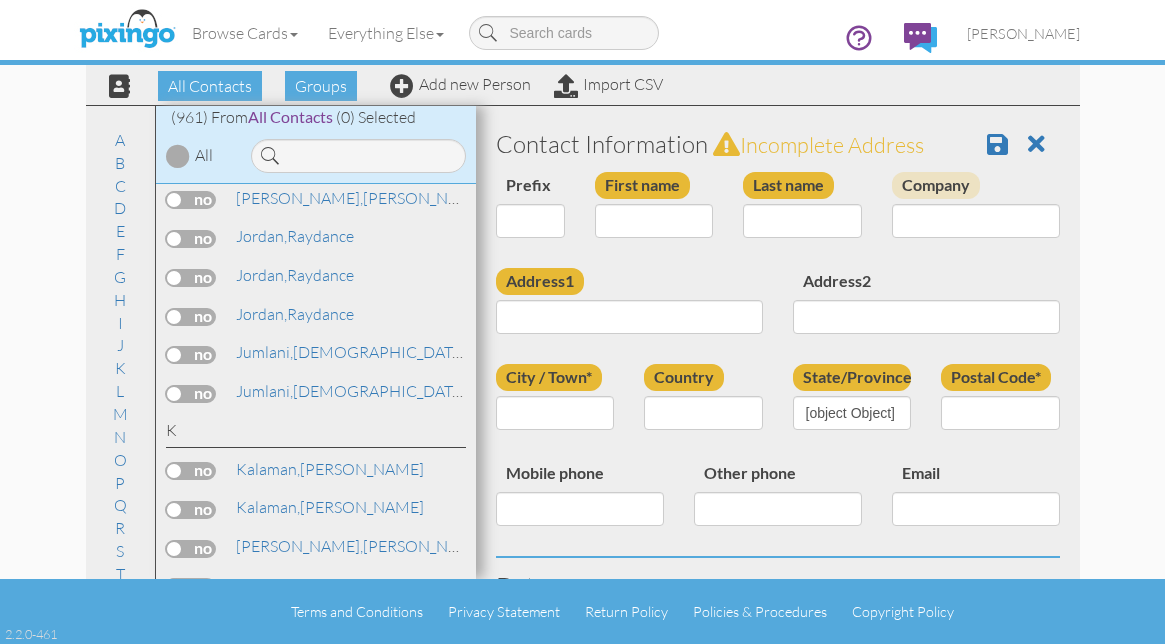type on "[DEMOGRAPHIC_DATA]" 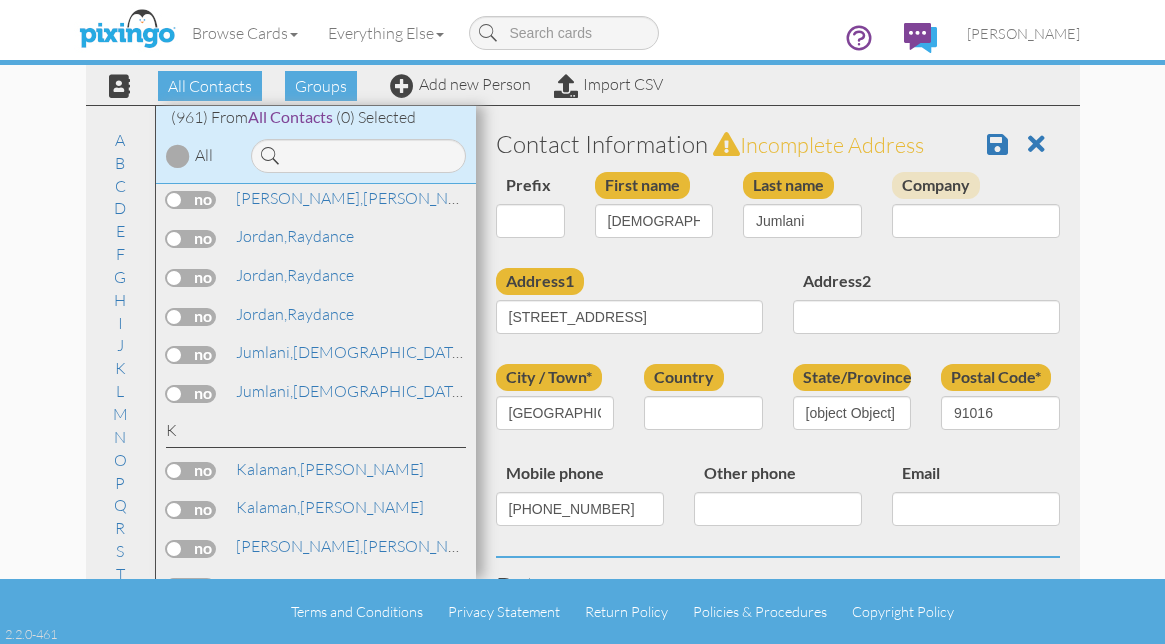 select on "object:3699" 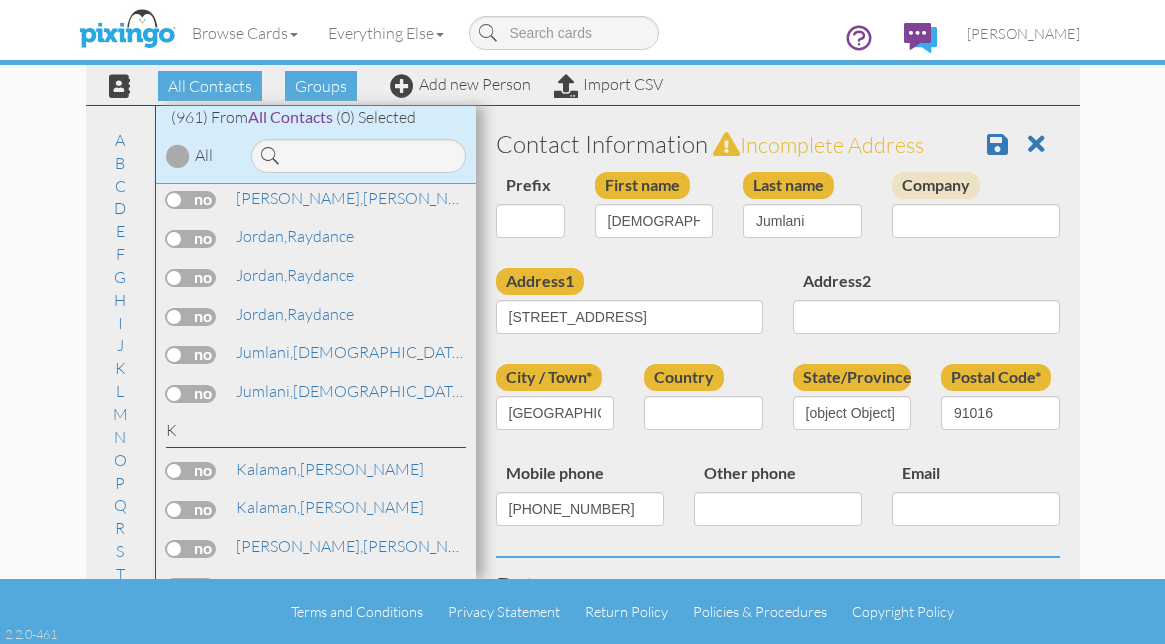 select on "object:3944" 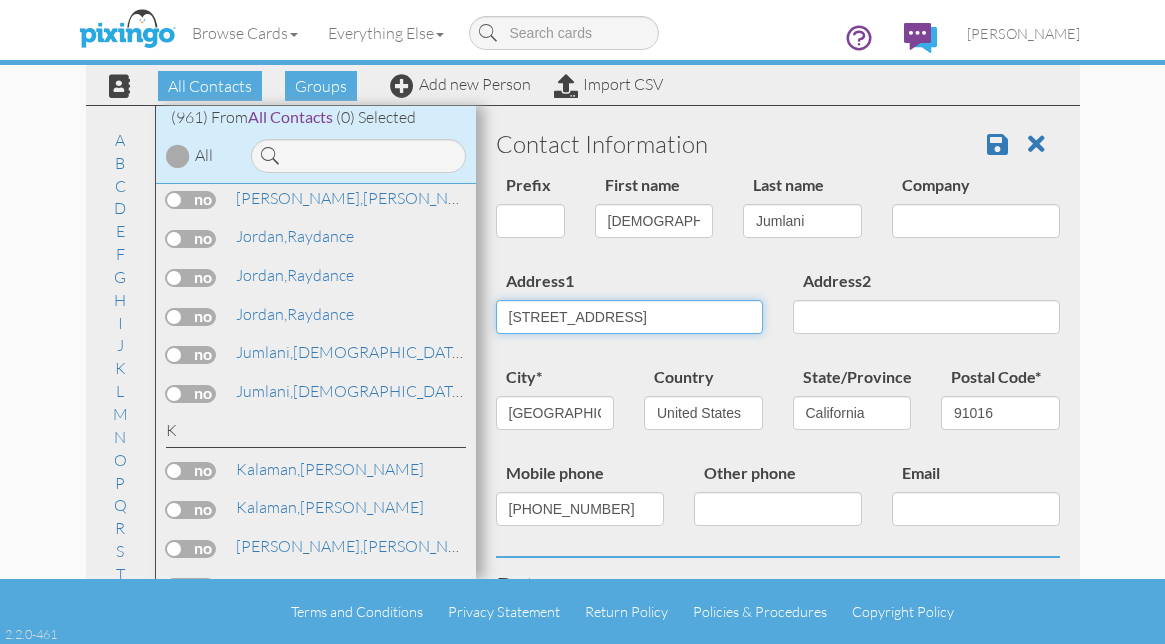 drag, startPoint x: 507, startPoint y: 314, endPoint x: 724, endPoint y: 311, distance: 217.02074 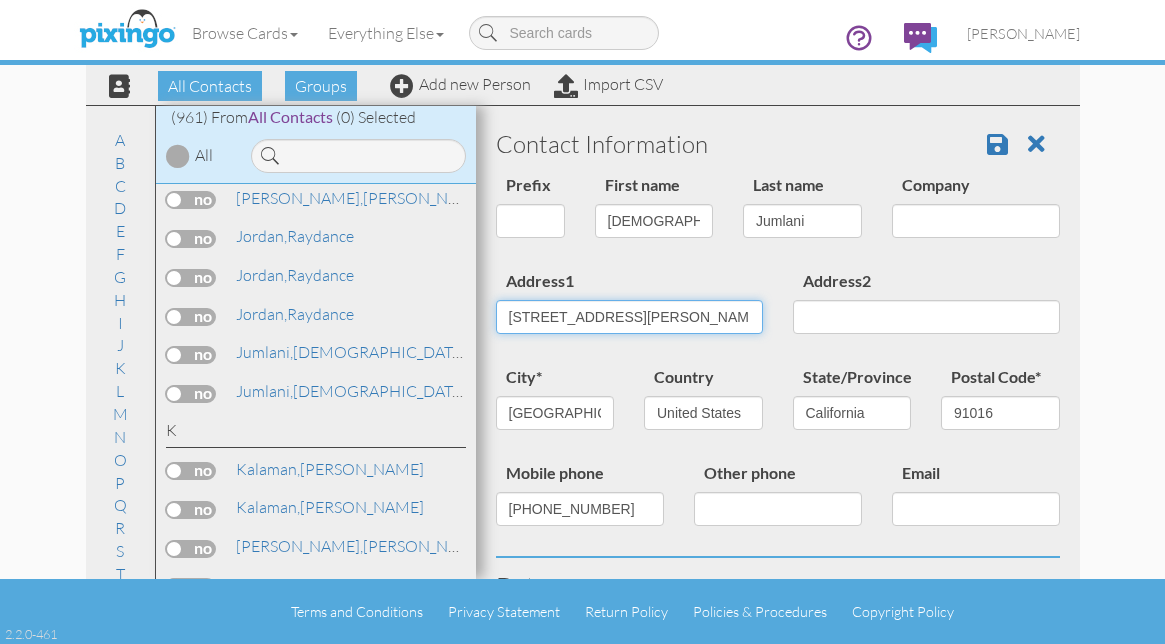 type on "[STREET_ADDRESS][PERSON_NAME]" 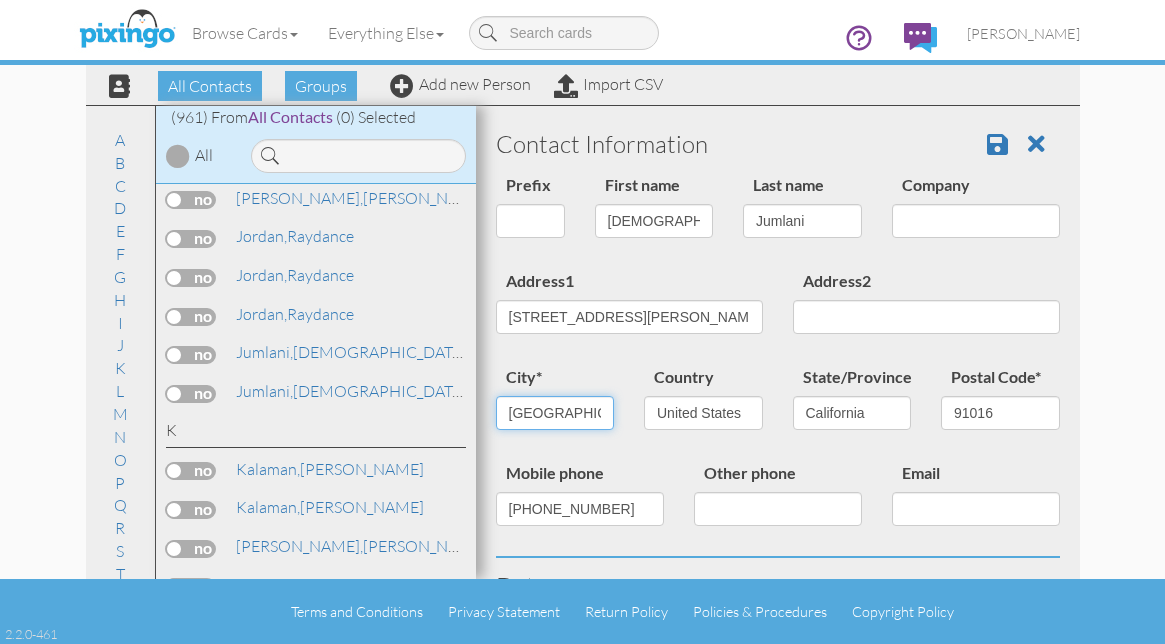 drag, startPoint x: 506, startPoint y: 417, endPoint x: 590, endPoint y: 417, distance: 84 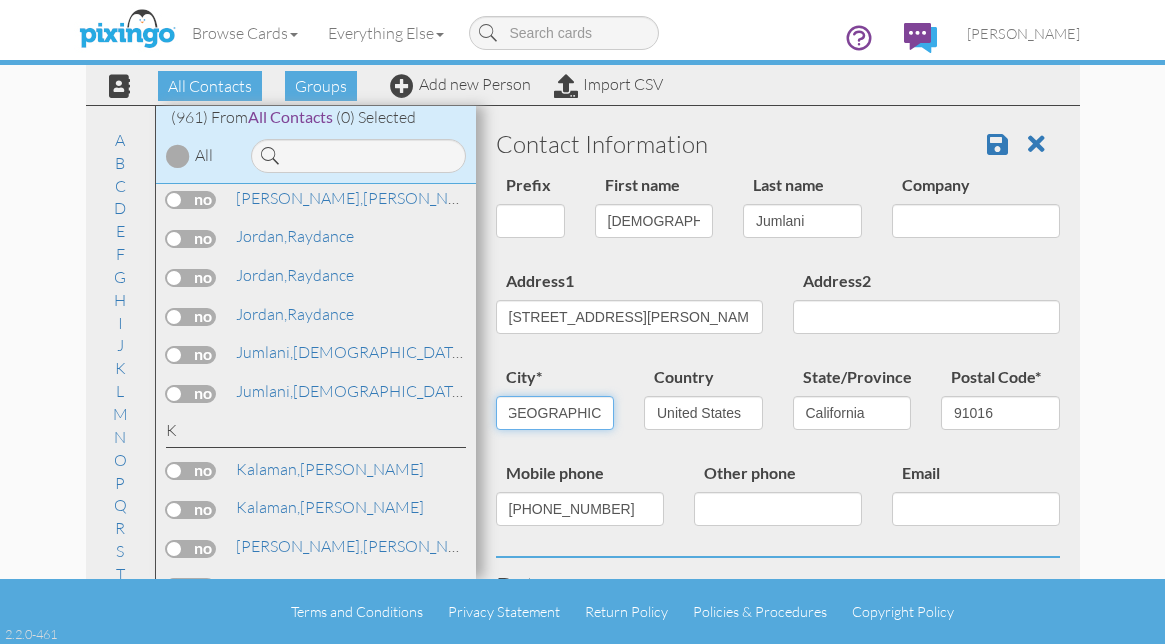 scroll, scrollTop: 0, scrollLeft: 14, axis: horizontal 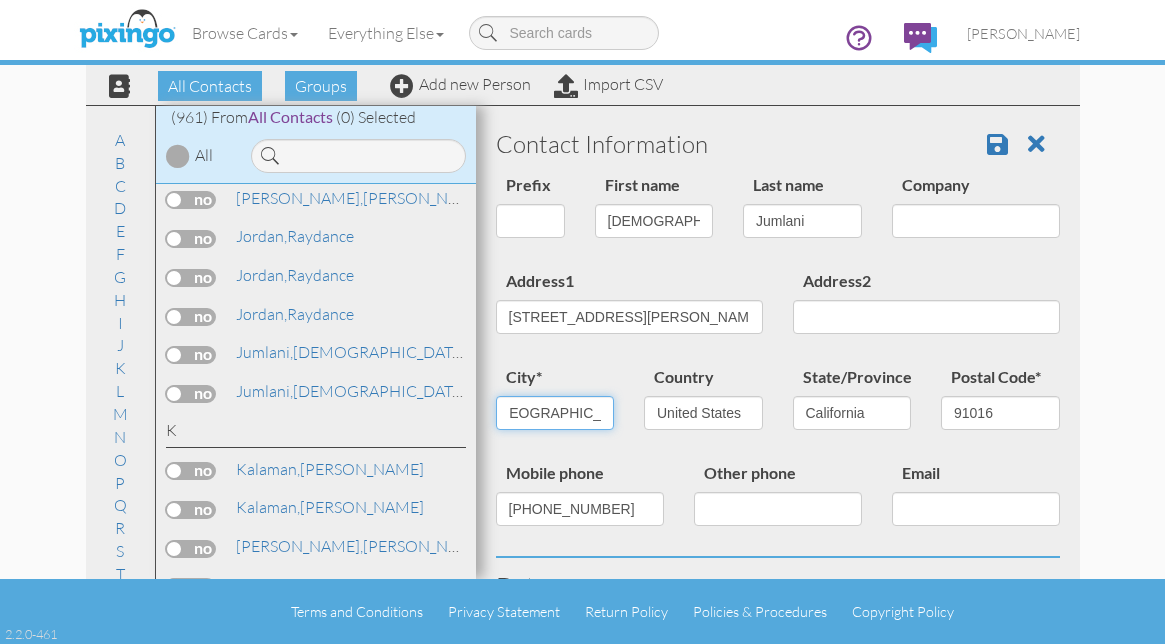 type on "[GEOGRAPHIC_DATA]" 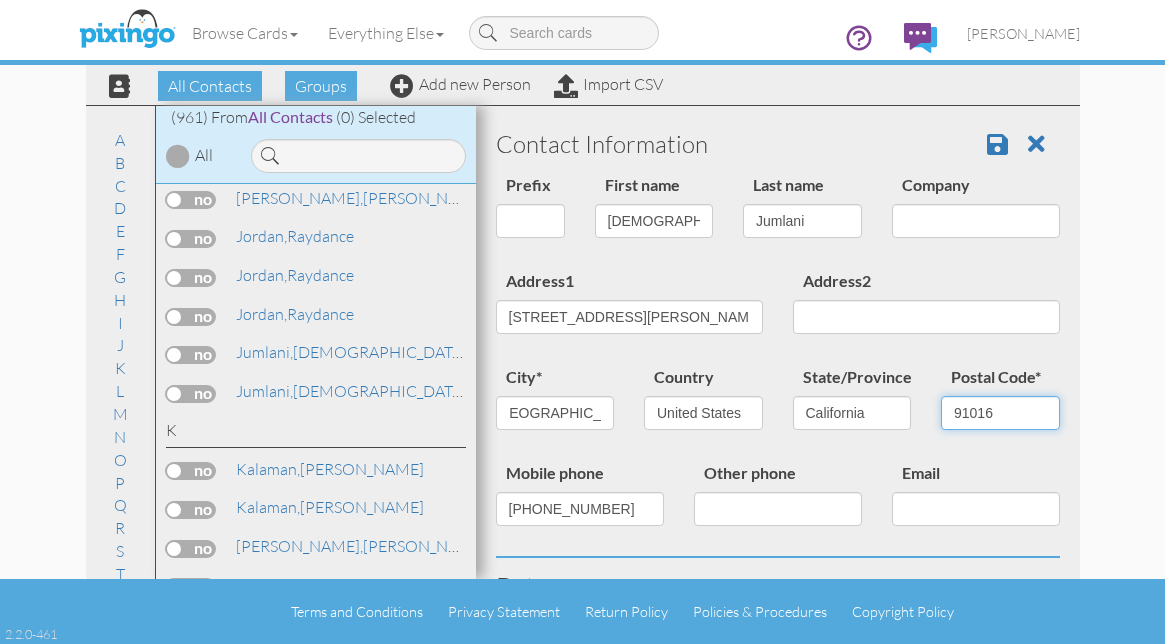 scroll, scrollTop: 0, scrollLeft: 0, axis: both 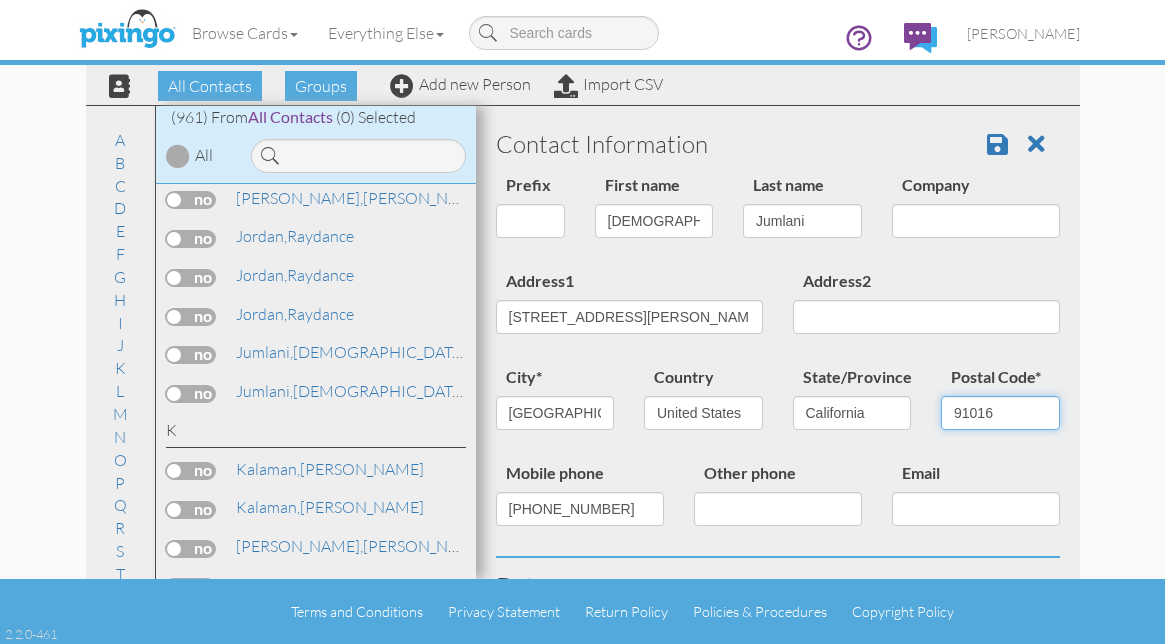 click on "91016" at bounding box center (1000, 413) 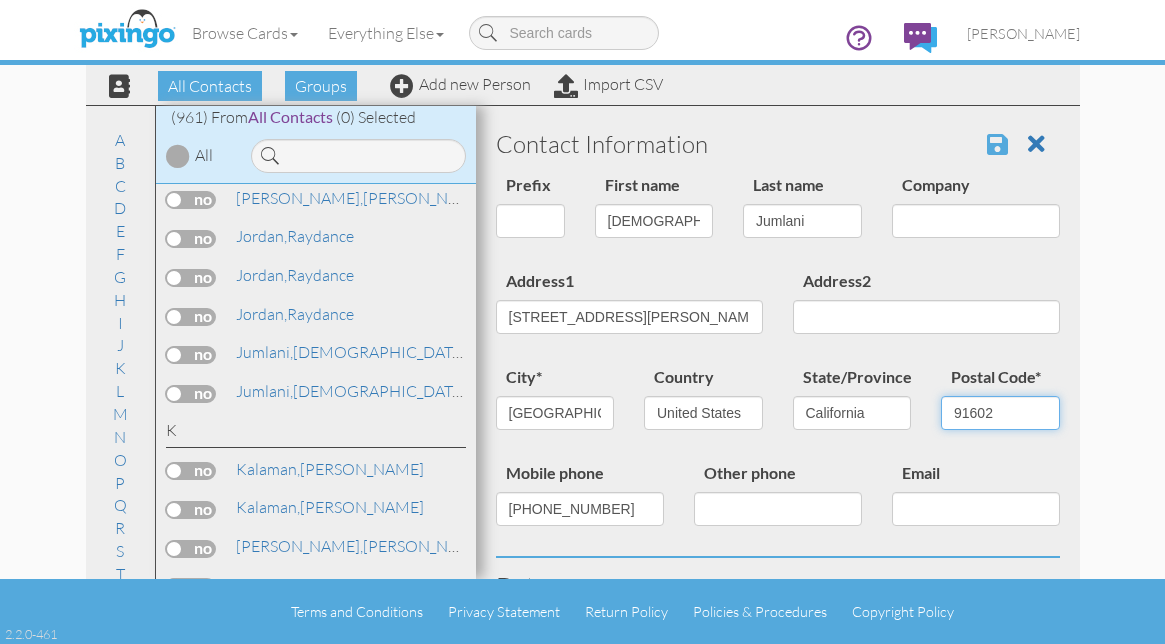 type on "91602" 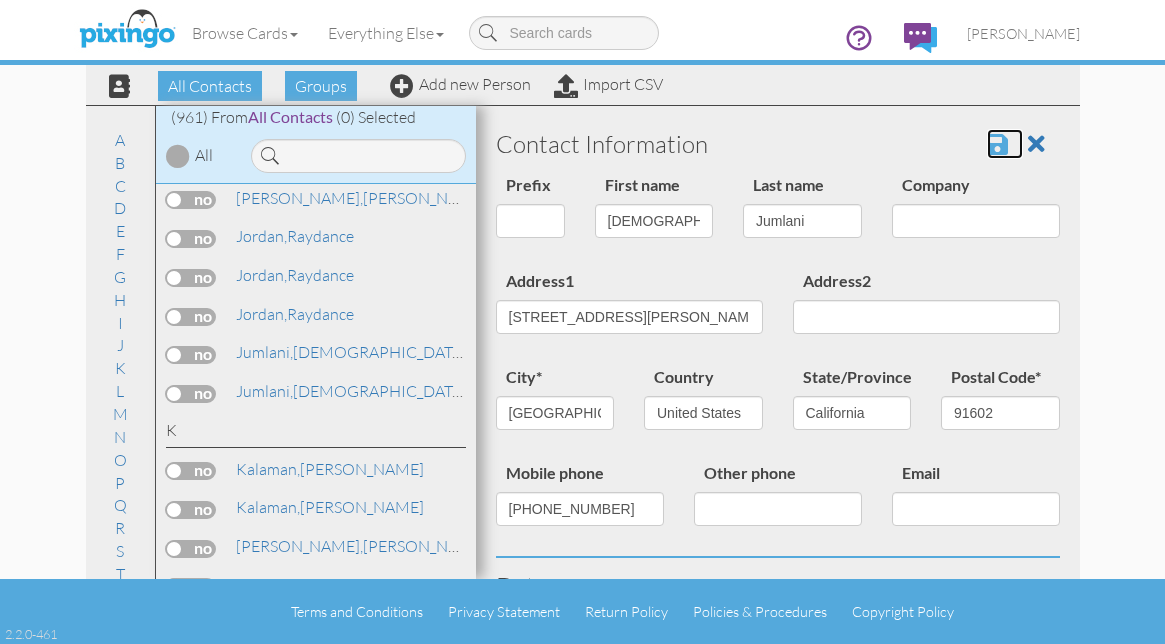 click at bounding box center [997, 144] 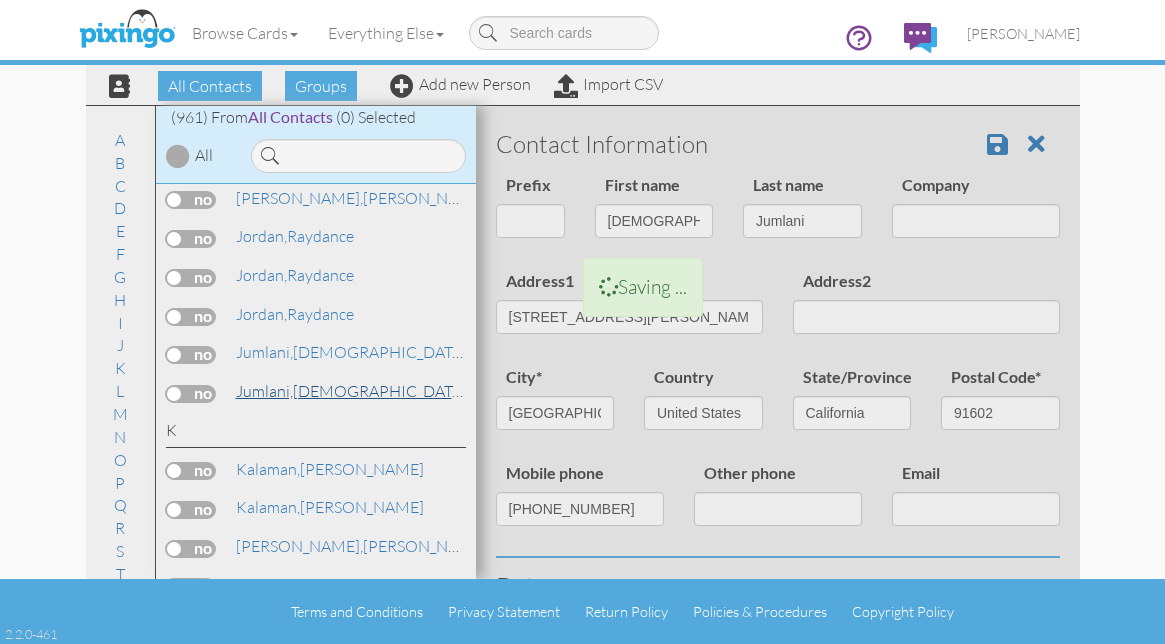 click on "Jumlani,
Jazm" at bounding box center (351, 391) 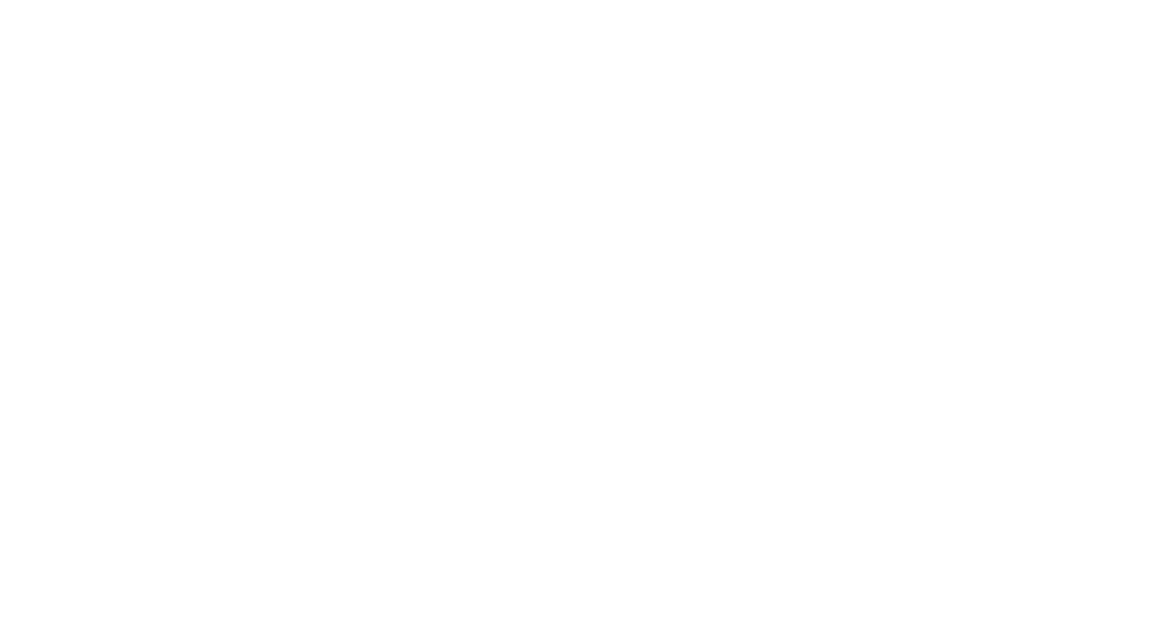 scroll, scrollTop: 0, scrollLeft: 0, axis: both 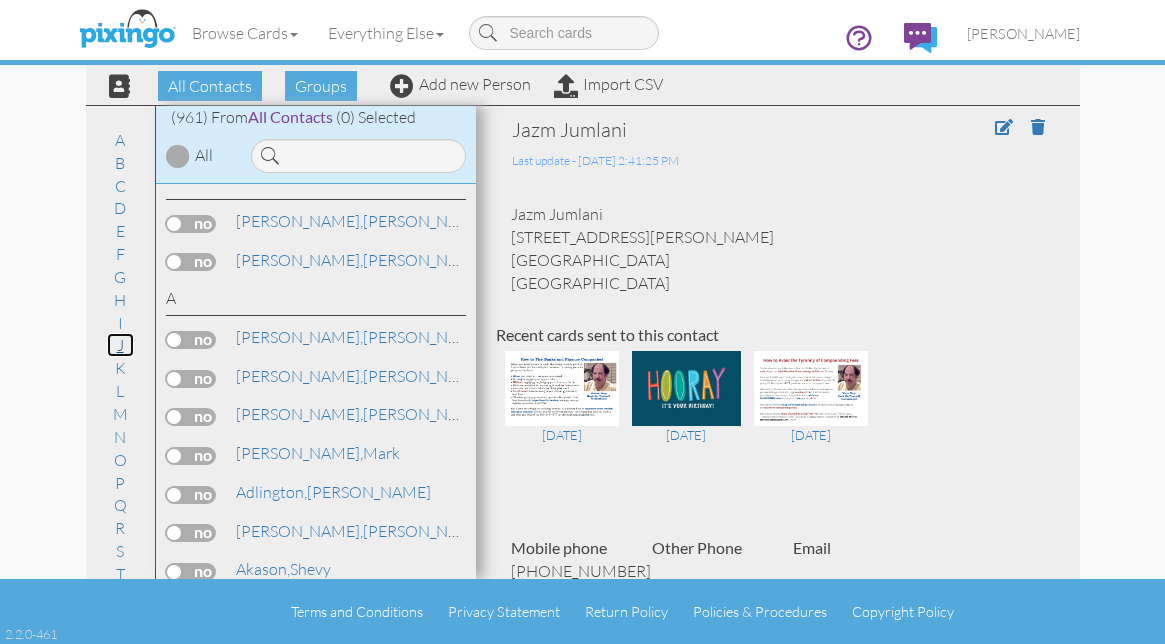 click on "J" at bounding box center (120, 345) 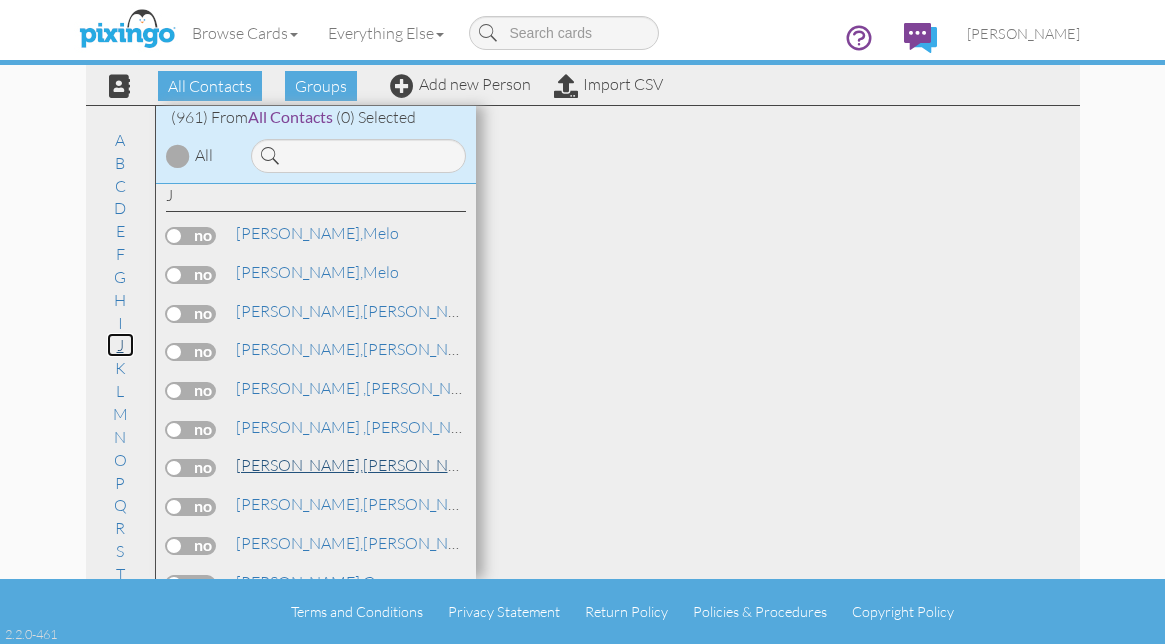 scroll, scrollTop: 15129, scrollLeft: 0, axis: vertical 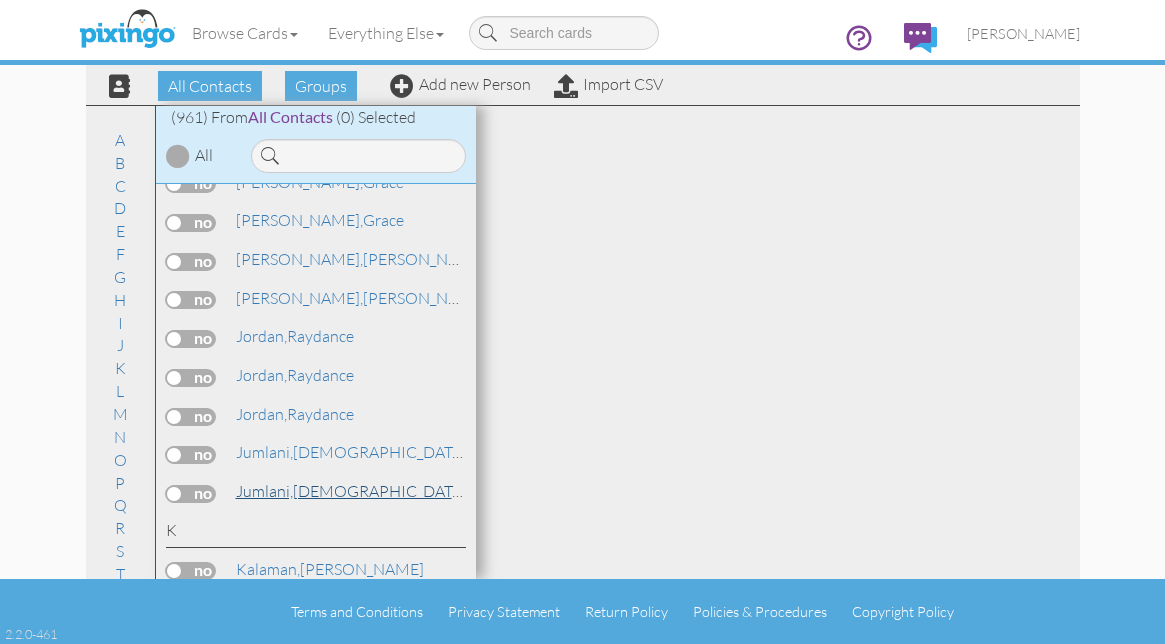 click on "Jumlani," at bounding box center [264, 491] 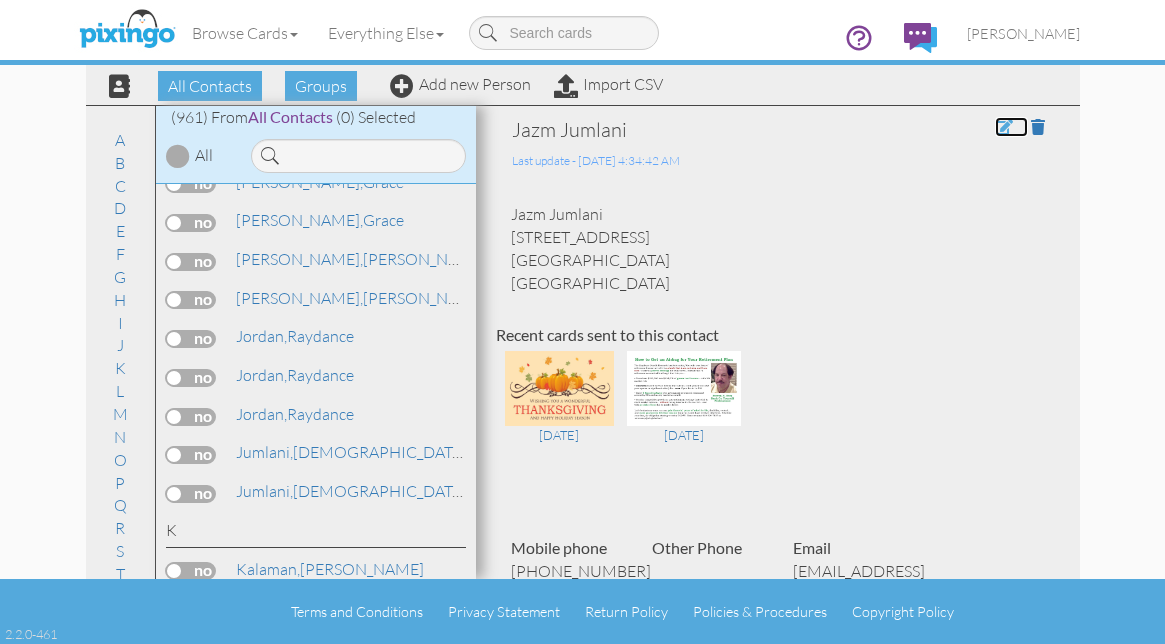 click at bounding box center (1004, 127) 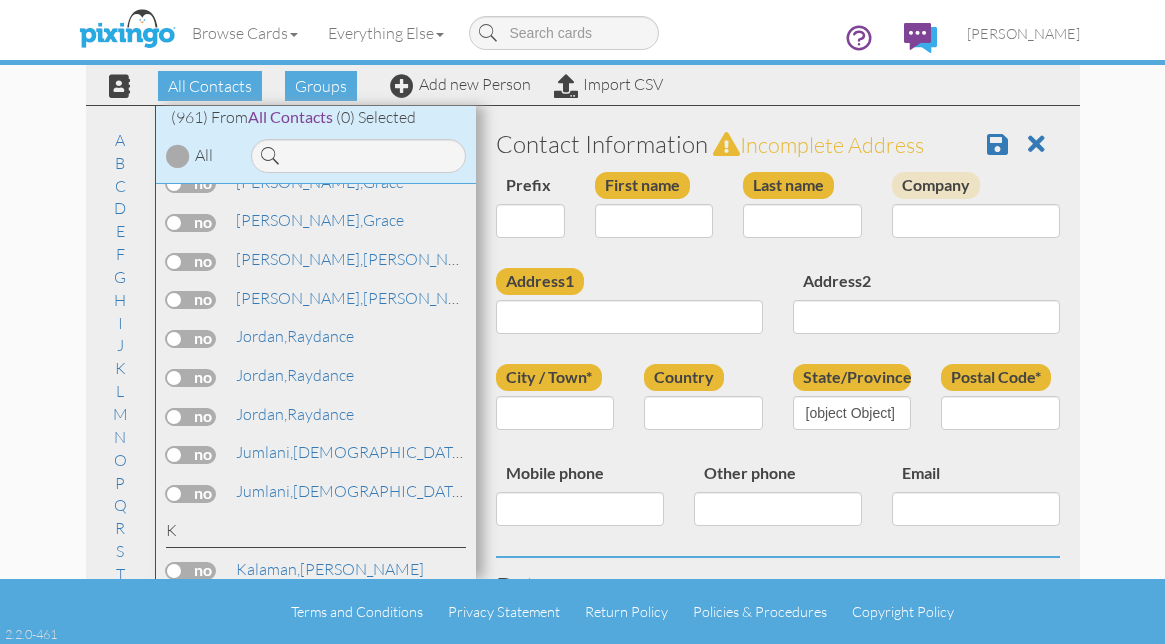 type on "[DEMOGRAPHIC_DATA]" 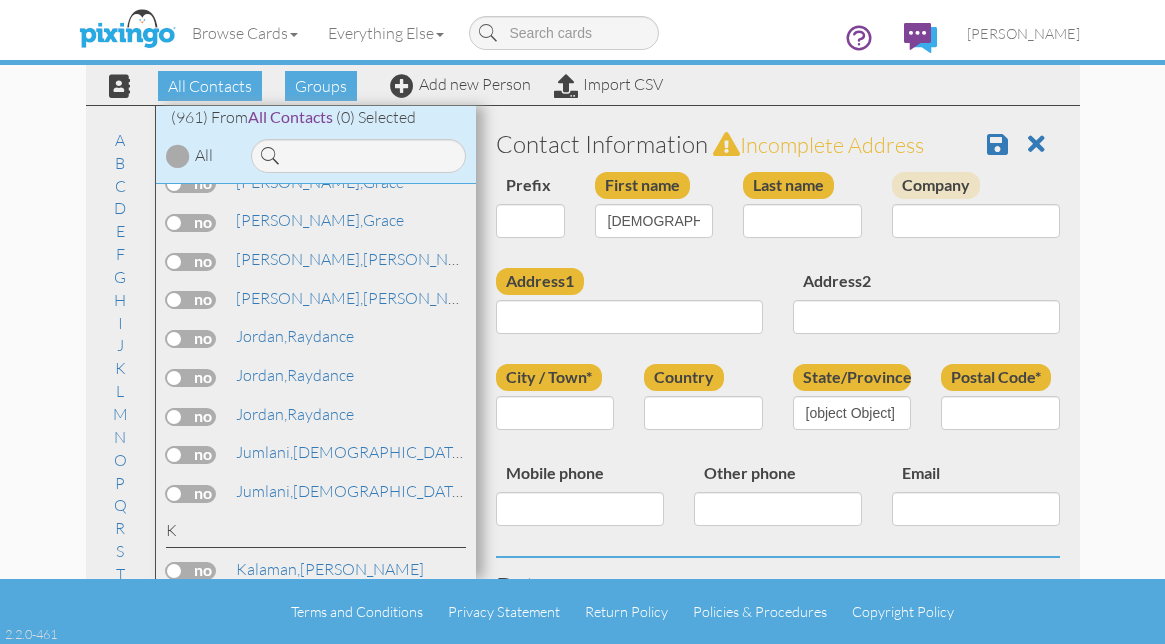 type on "Jumlani" 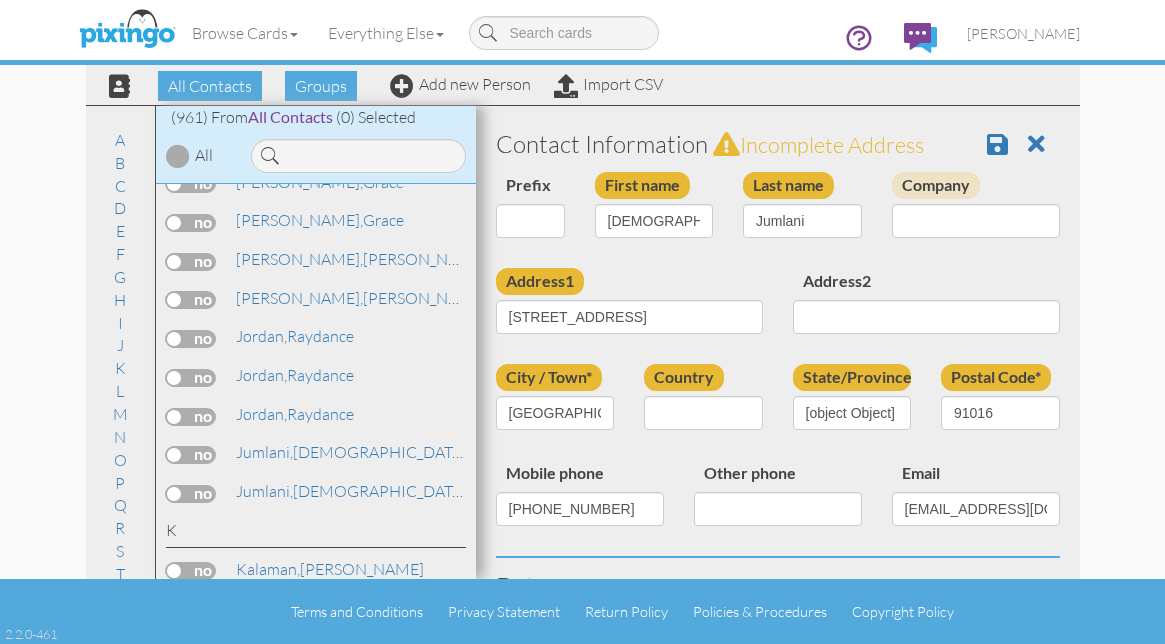 select on "object:3150" 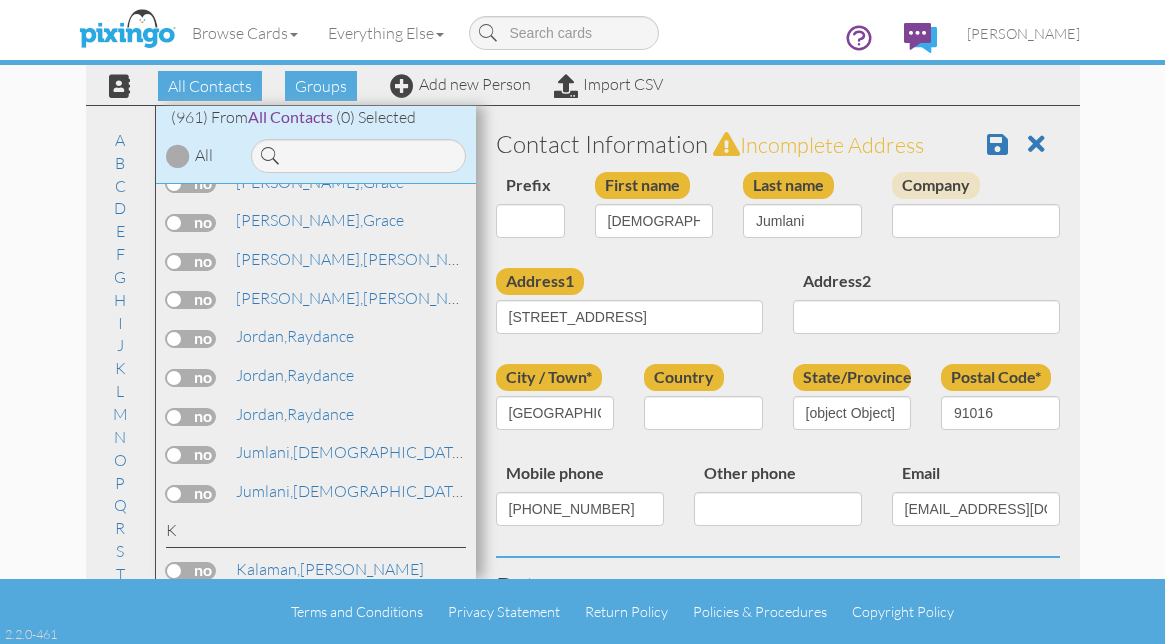 select on "object:3395" 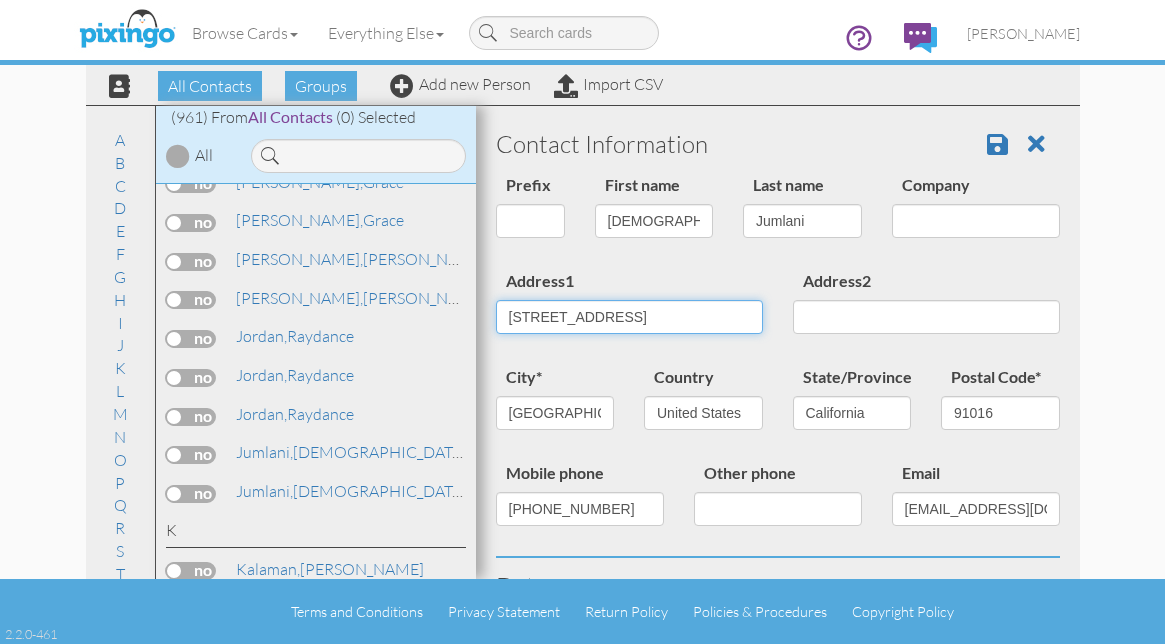 drag, startPoint x: 506, startPoint y: 323, endPoint x: 707, endPoint y: 335, distance: 201.3579 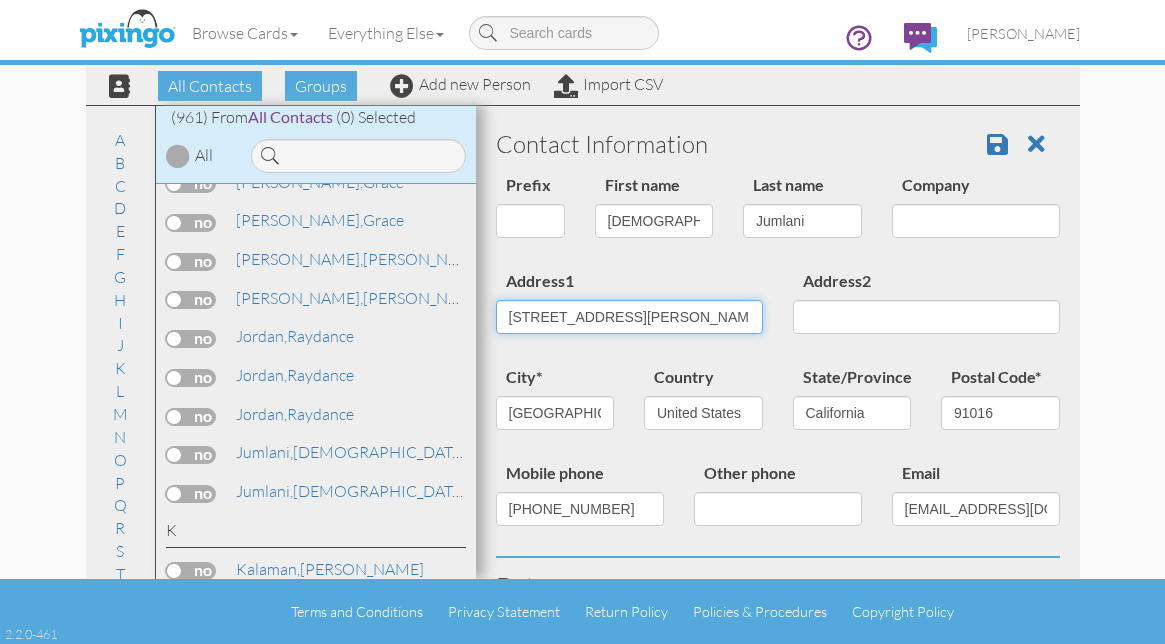 type on "[STREET_ADDRESS][PERSON_NAME]" 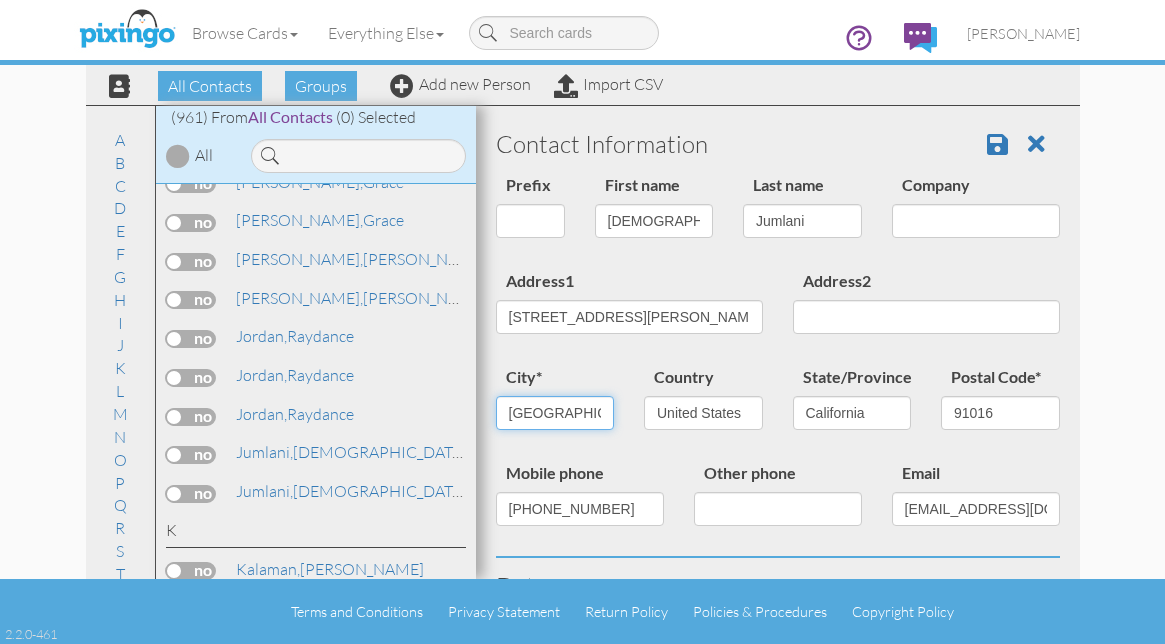 drag, startPoint x: 505, startPoint y: 414, endPoint x: 619, endPoint y: 440, distance: 116.92733 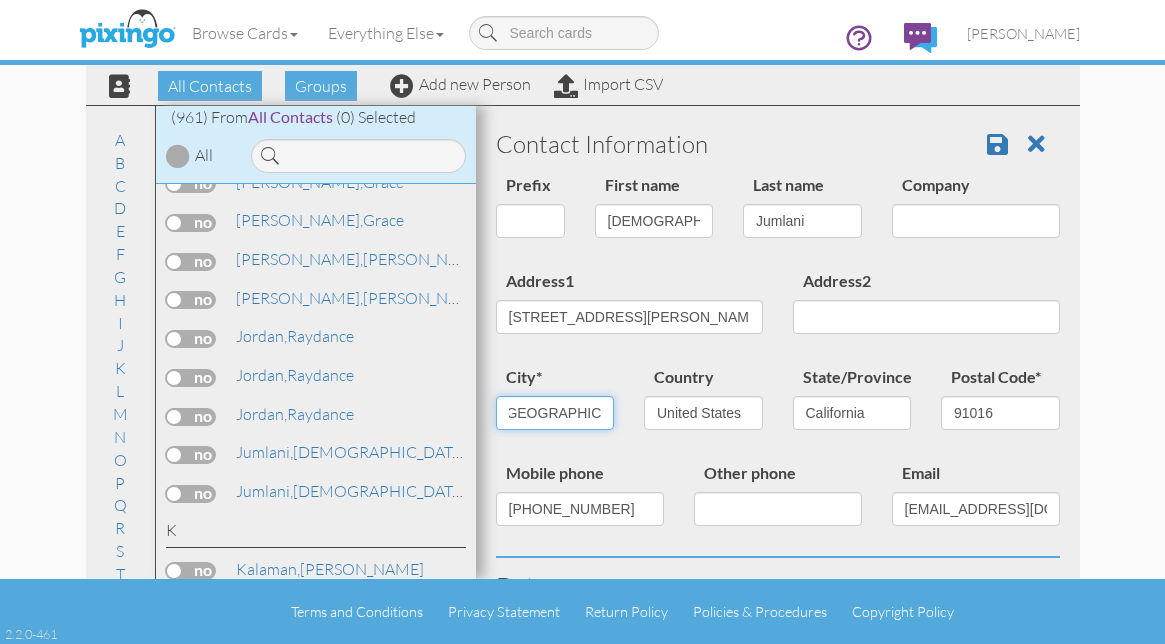 scroll, scrollTop: 0, scrollLeft: 14, axis: horizontal 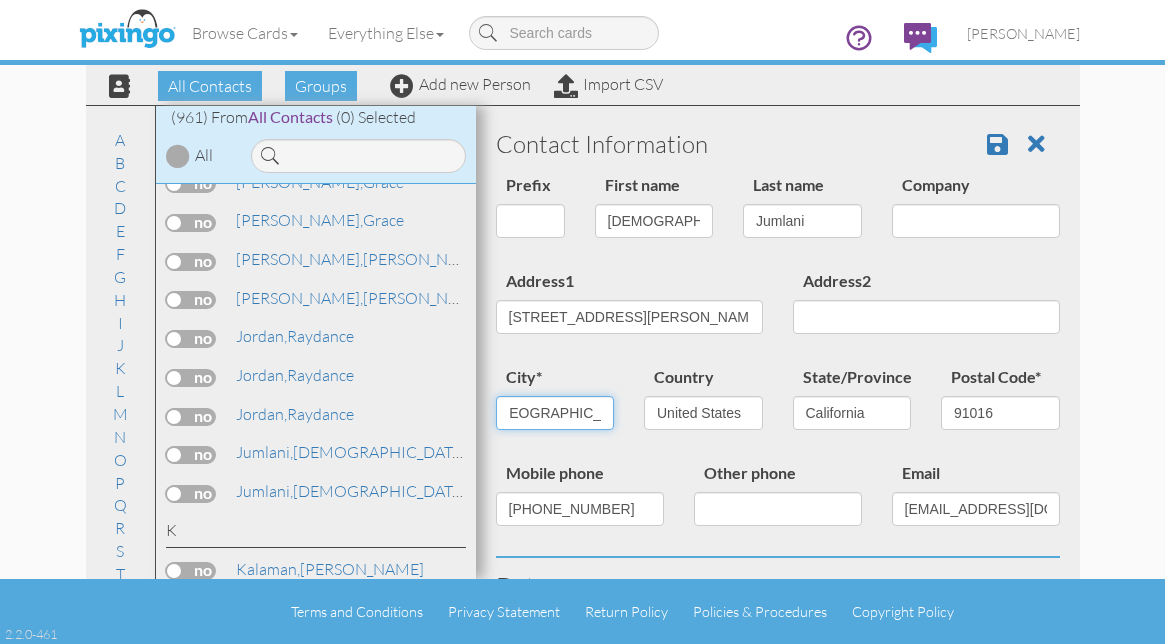 type on "[GEOGRAPHIC_DATA]" 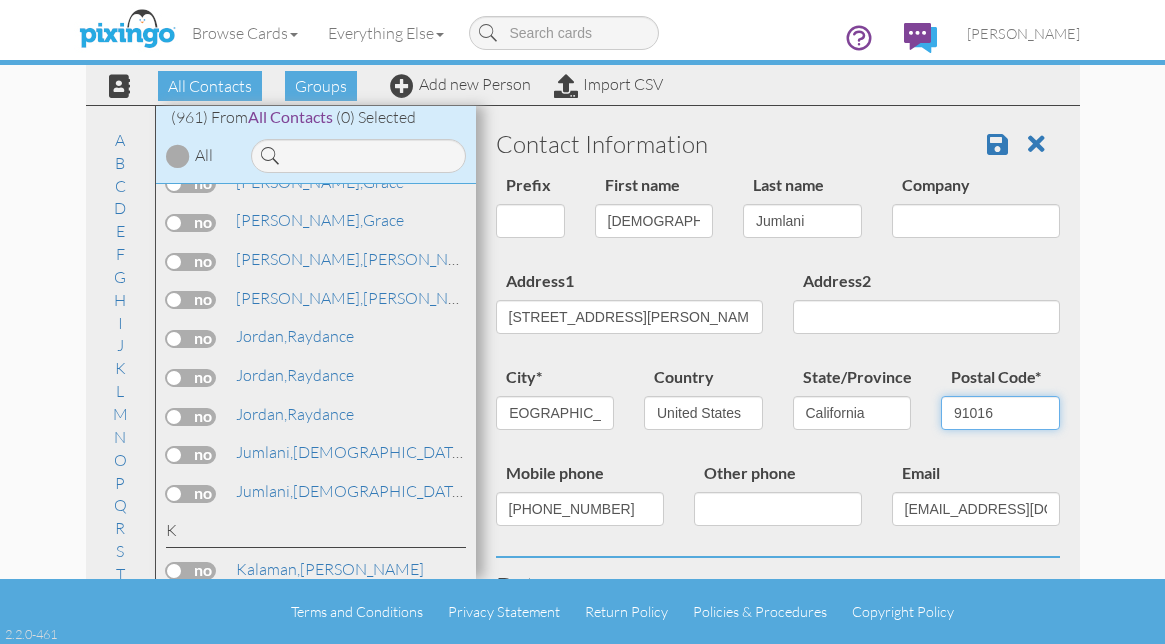scroll, scrollTop: 0, scrollLeft: 0, axis: both 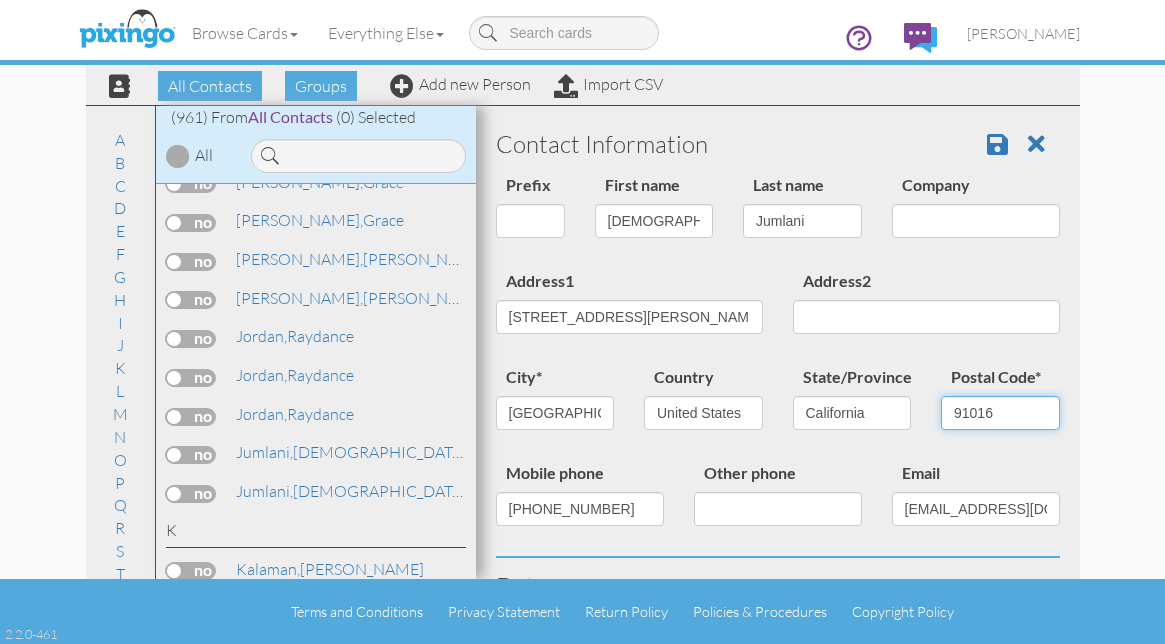 click on "91016" at bounding box center [1000, 413] 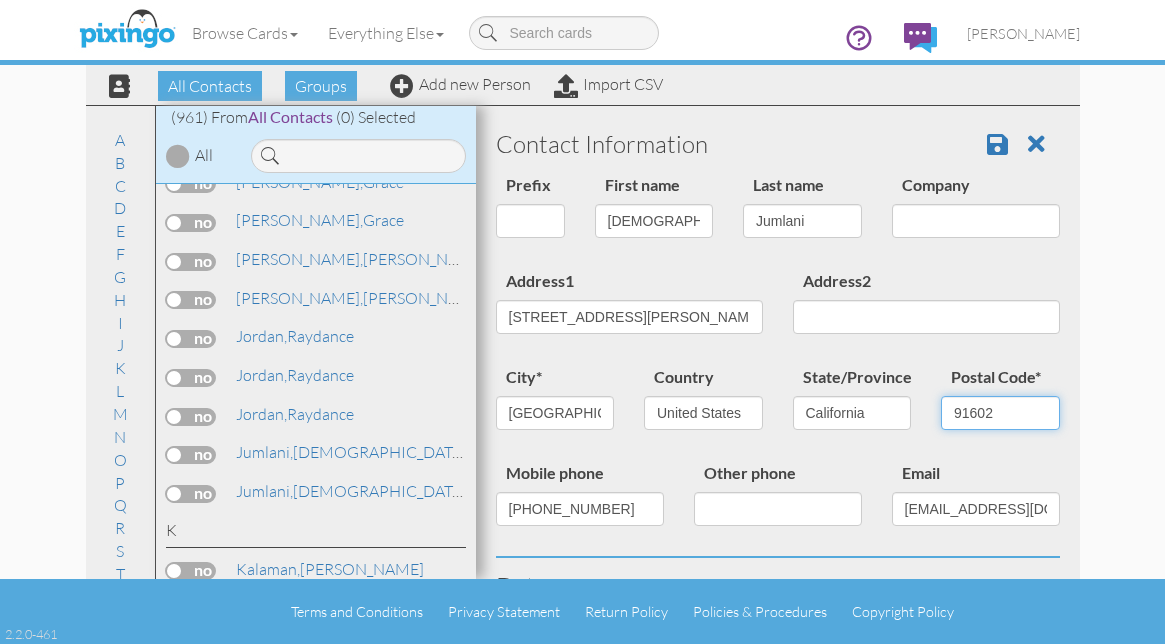 type on "91602" 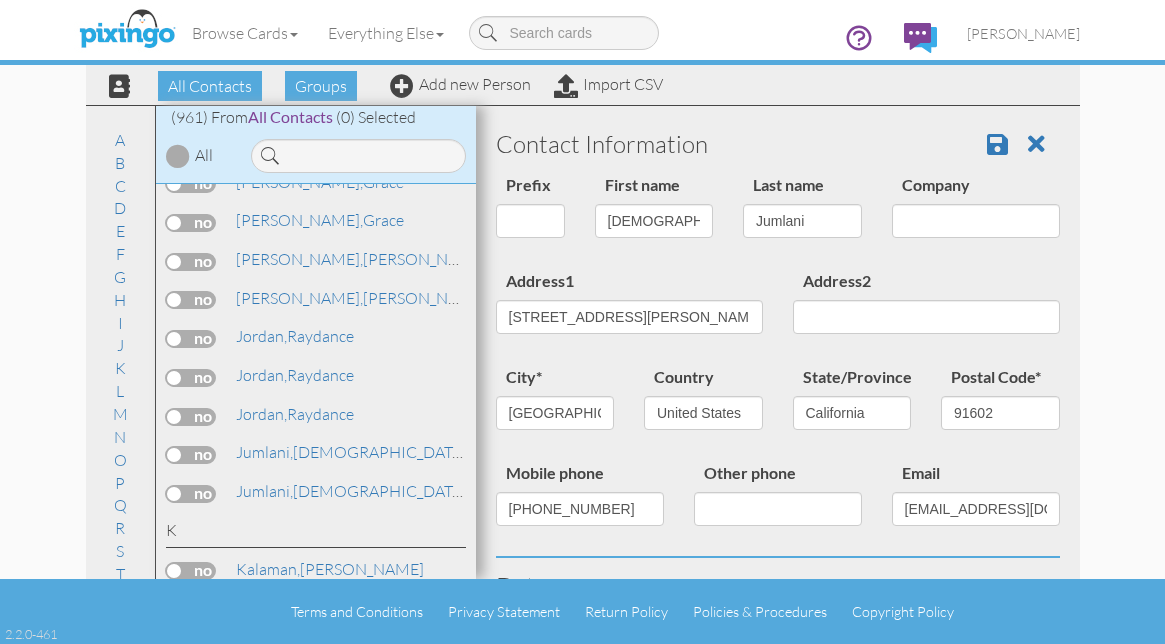 click on "All Contacts
Groups
Add new Person
Import
CSV
All Contacts (961)
My Groups
Active Clients
(111)
[DATE] Maile ...
(145)
Prospects
(310)" at bounding box center [583, 289] 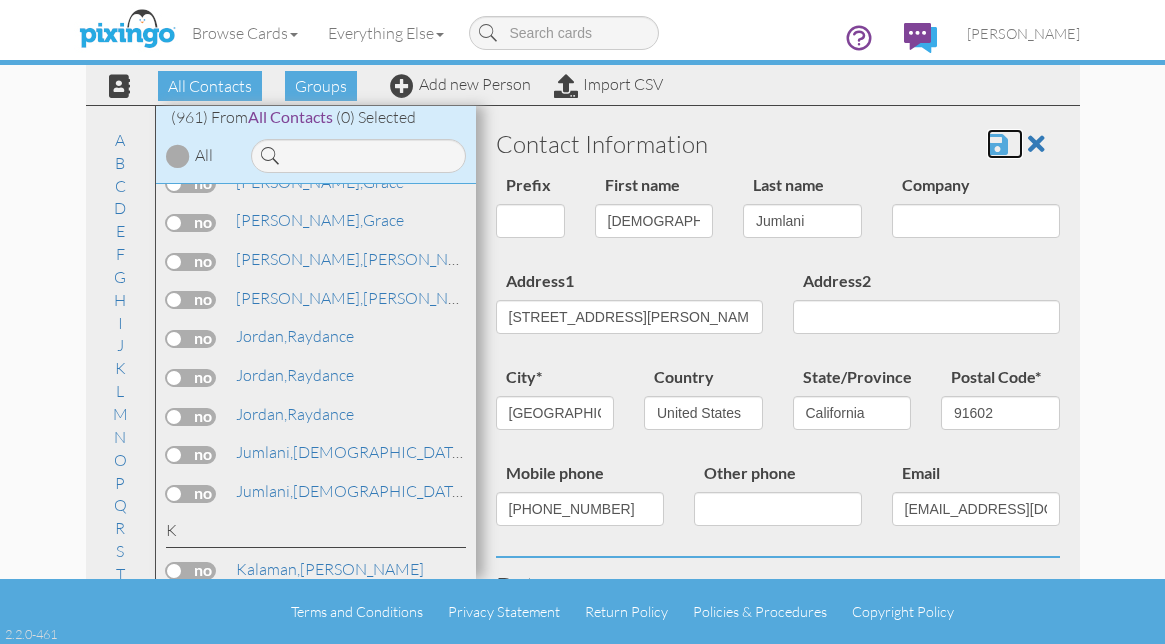 click at bounding box center (997, 144) 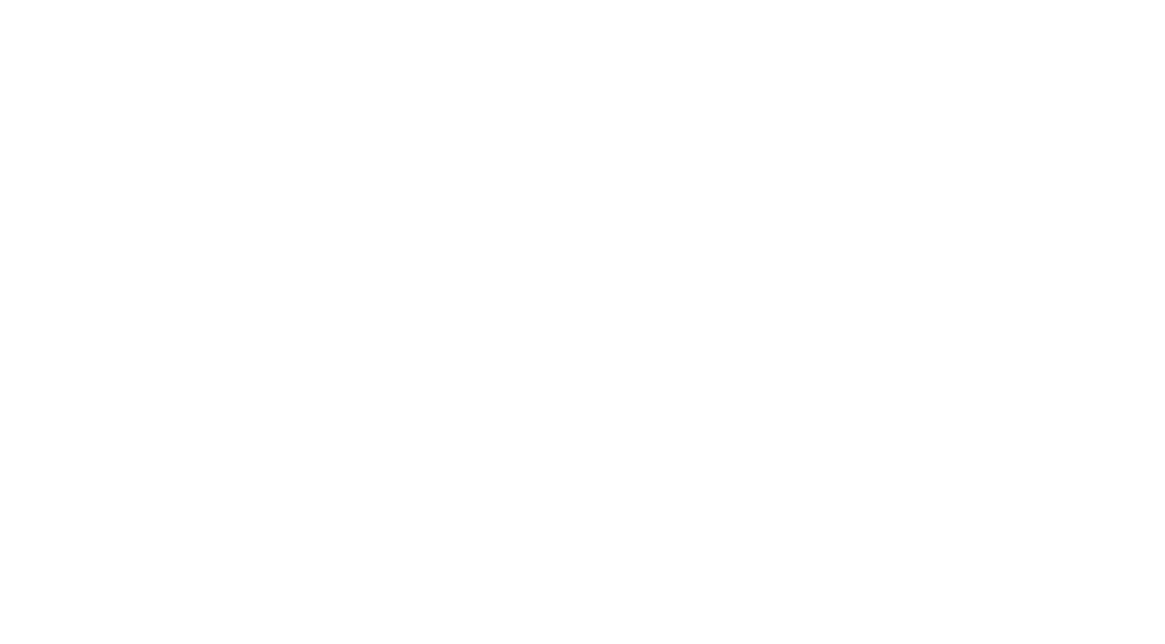 scroll, scrollTop: 0, scrollLeft: 0, axis: both 